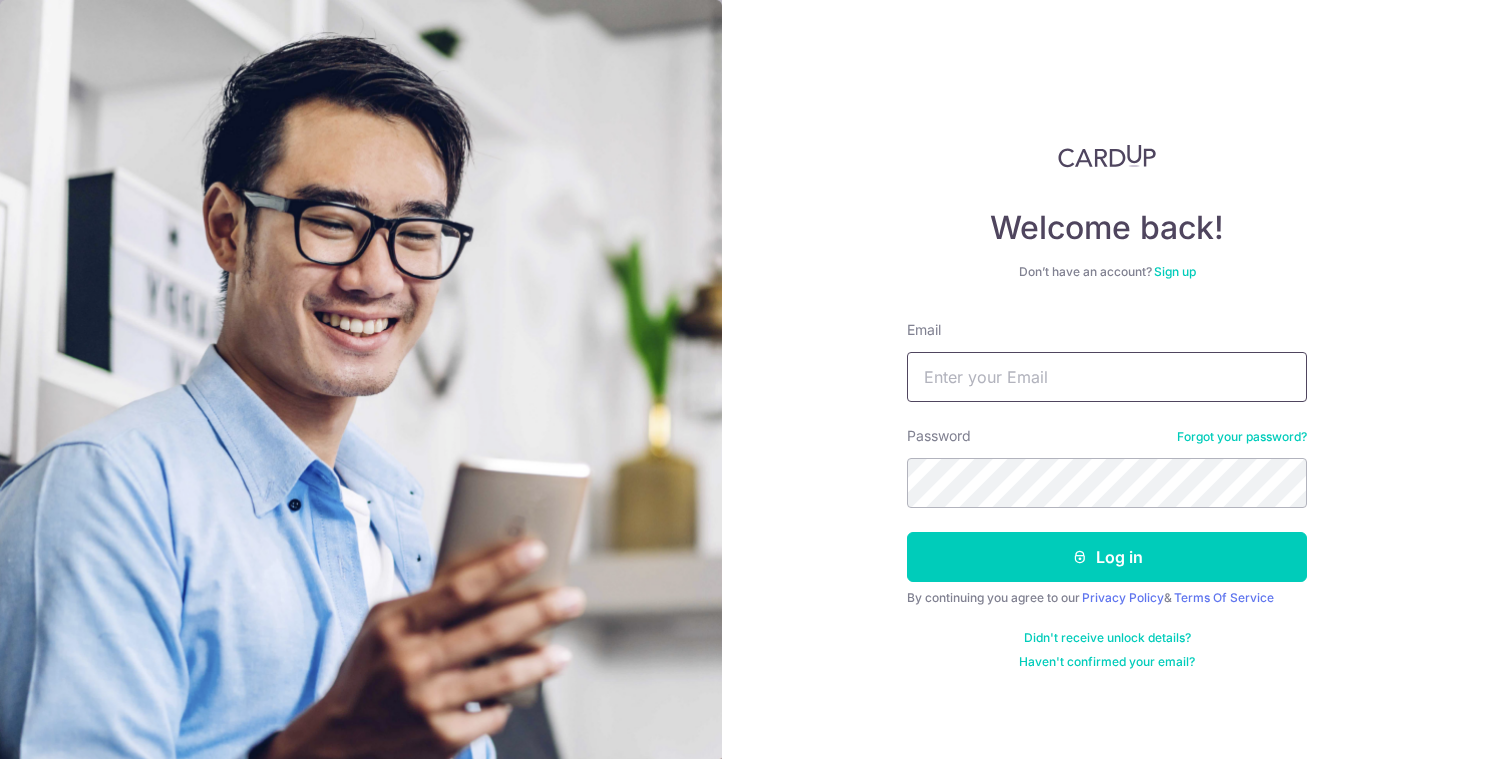 scroll, scrollTop: 0, scrollLeft: 0, axis: both 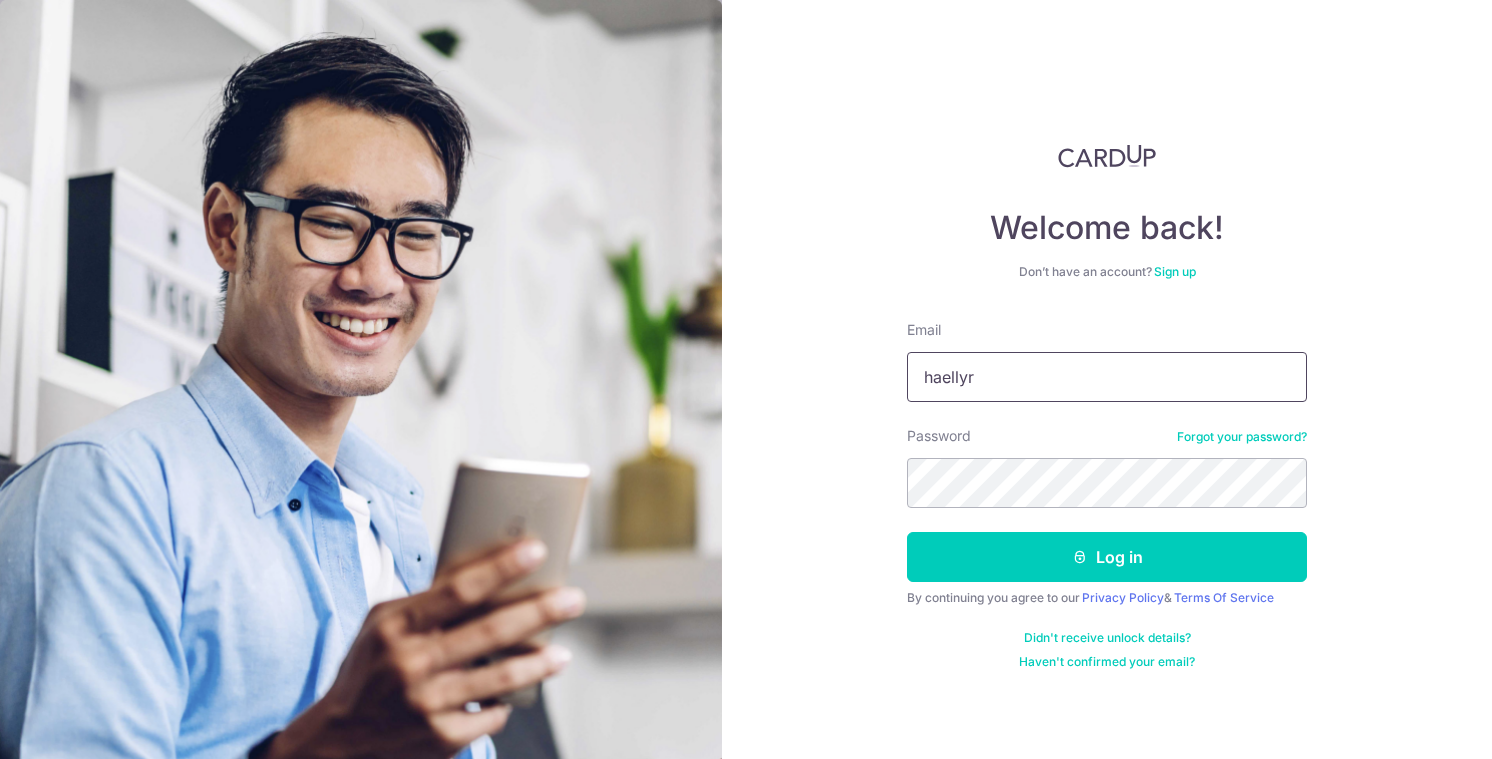 type on "[EMAIL]" 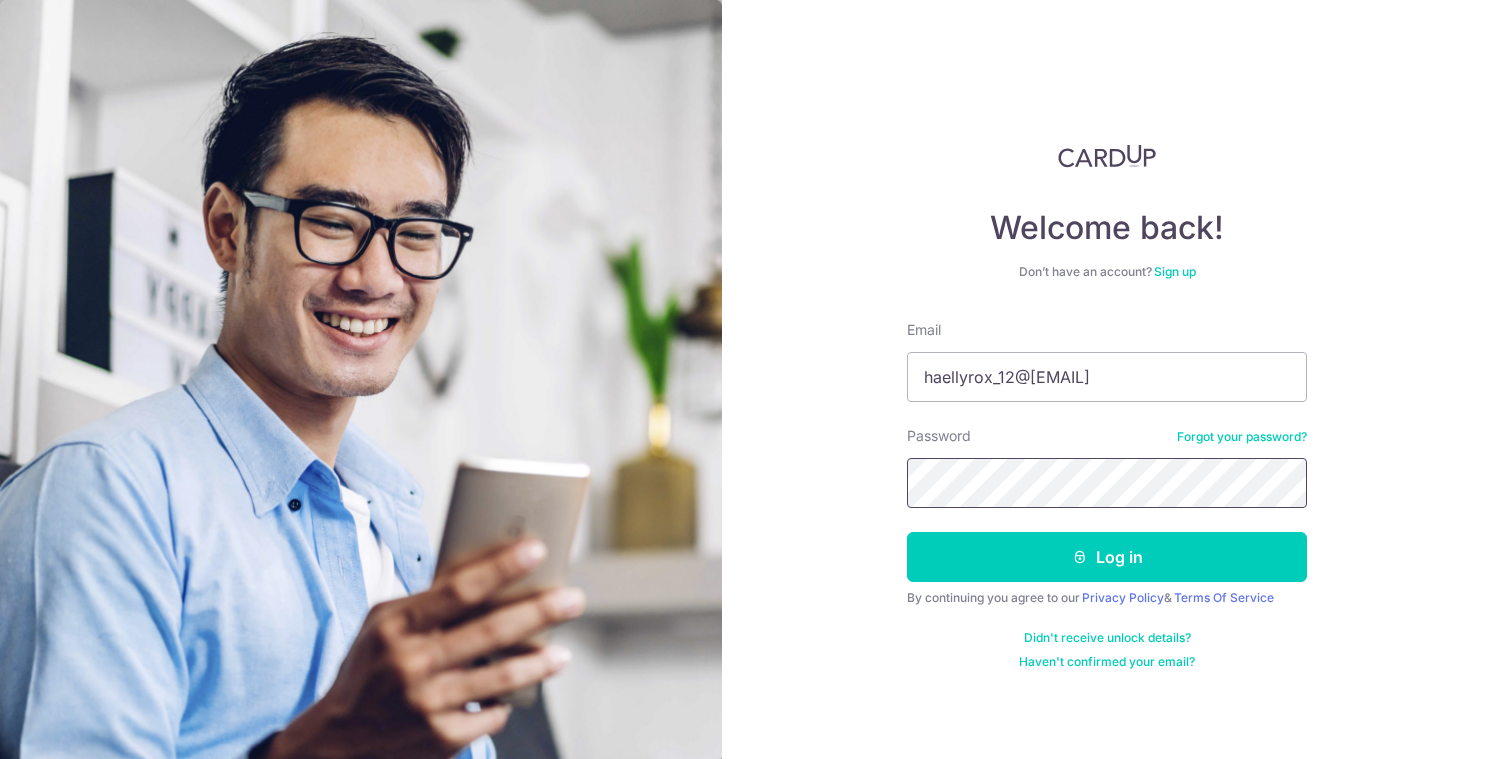 click on "Log in" at bounding box center [1107, 557] 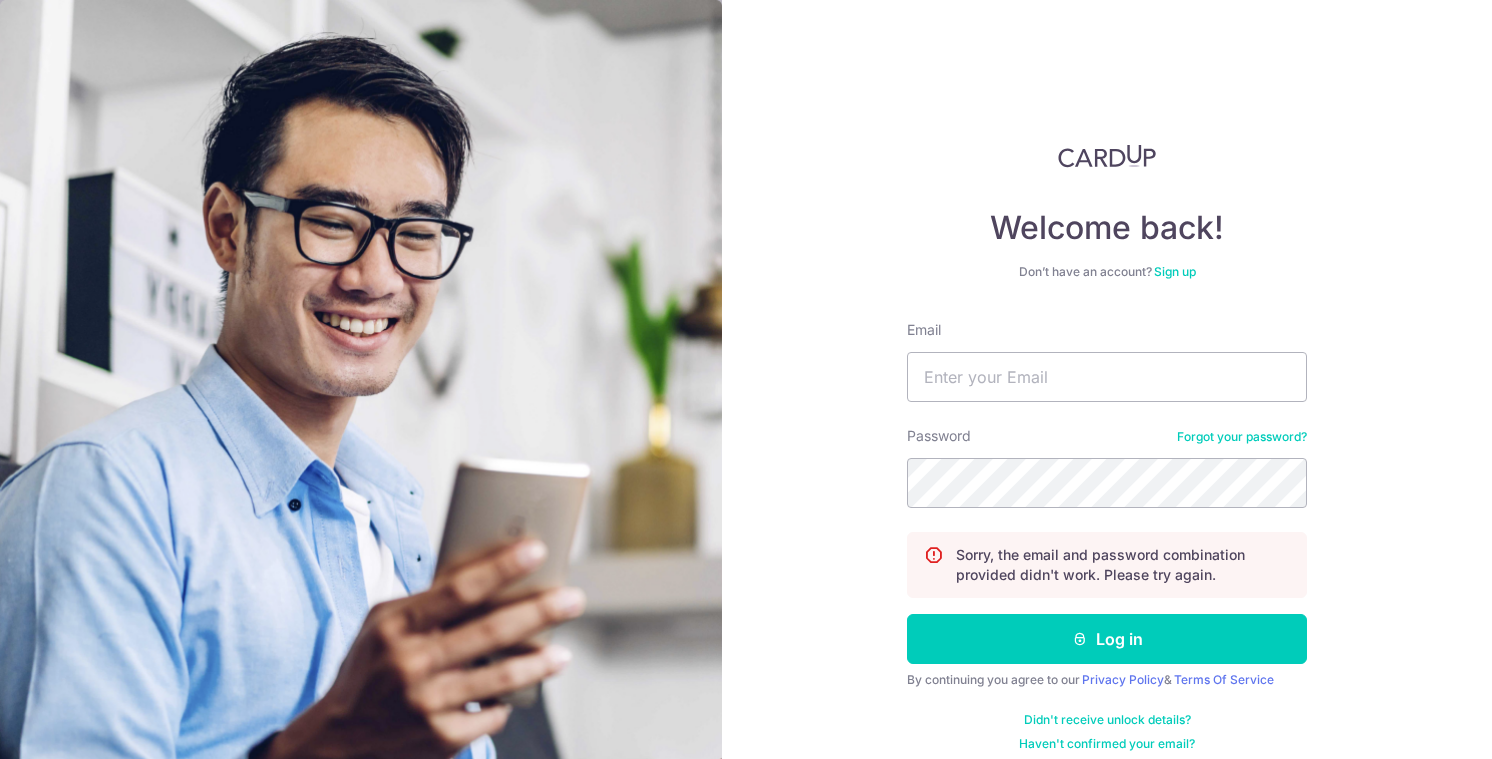 scroll, scrollTop: 0, scrollLeft: 0, axis: both 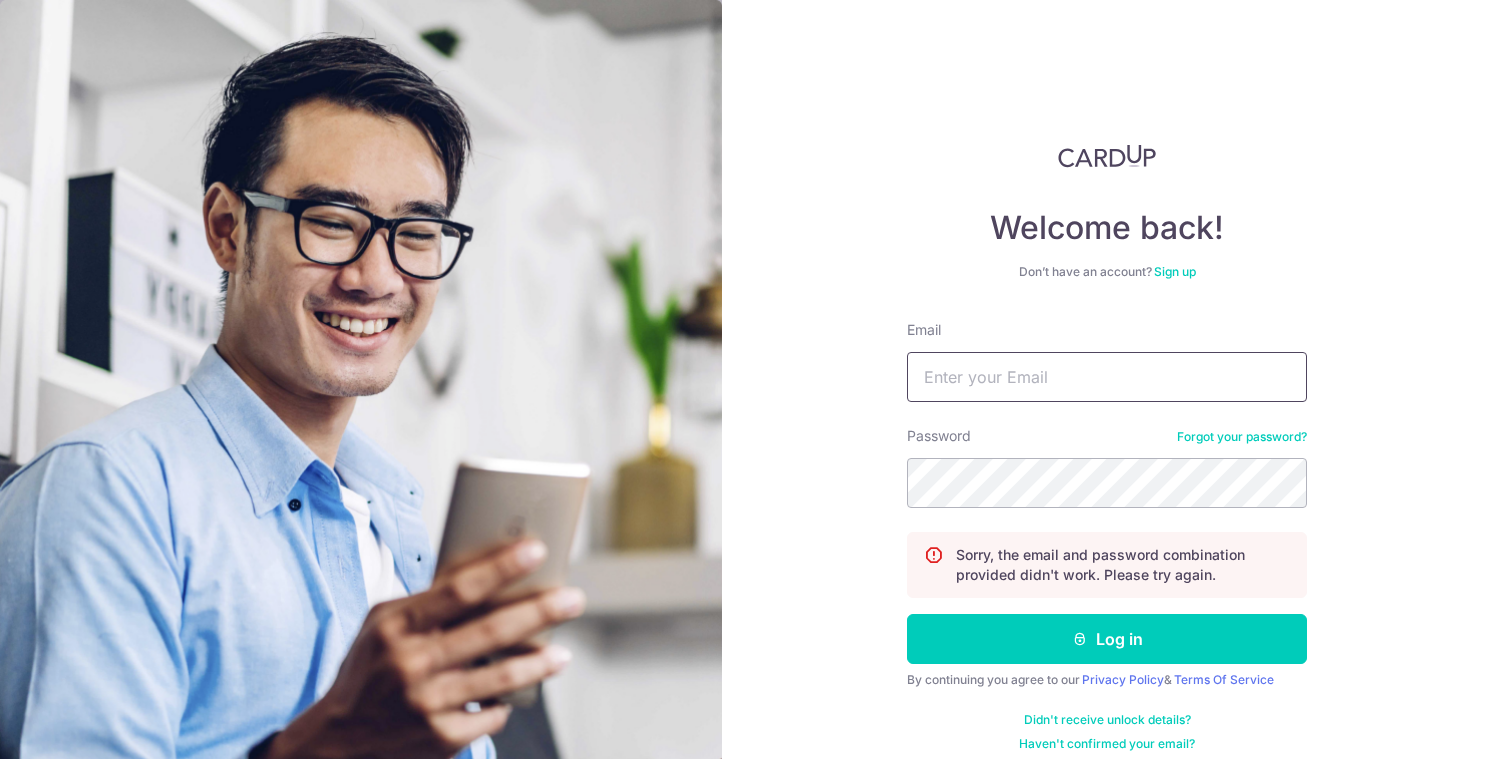 click on "Email" at bounding box center [1107, 377] 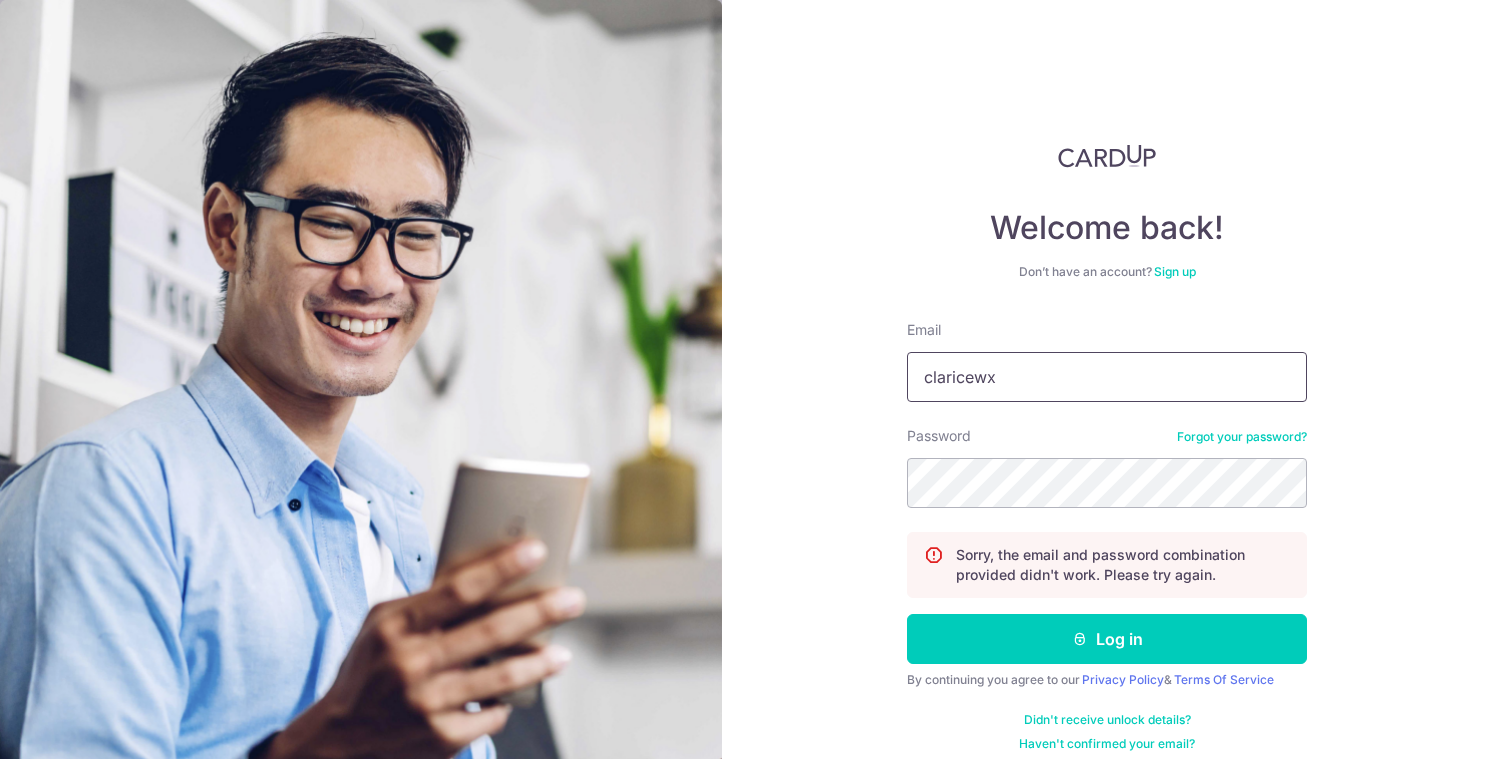type on "claricewxy@gmail.com" 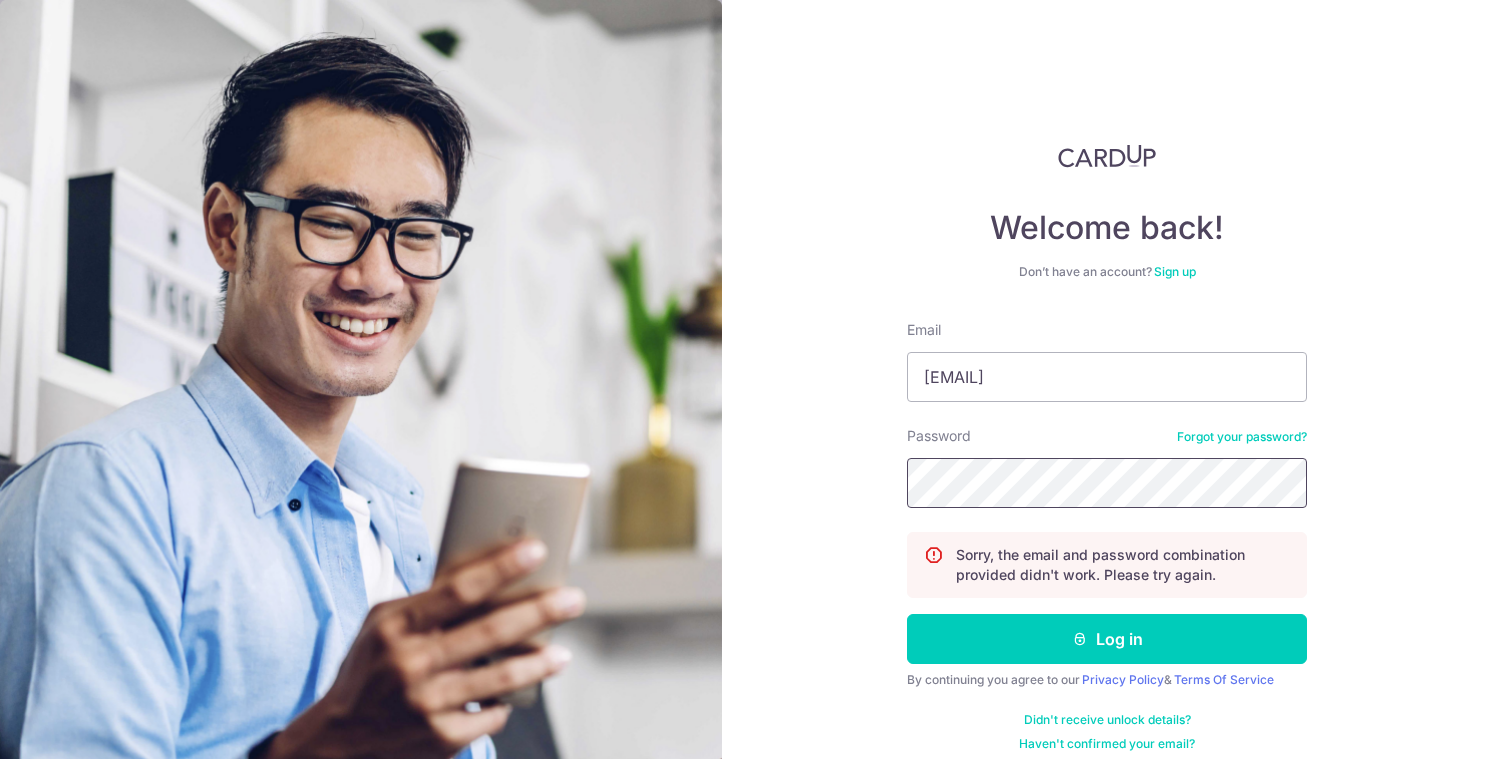 click on "Log in" at bounding box center [1107, 639] 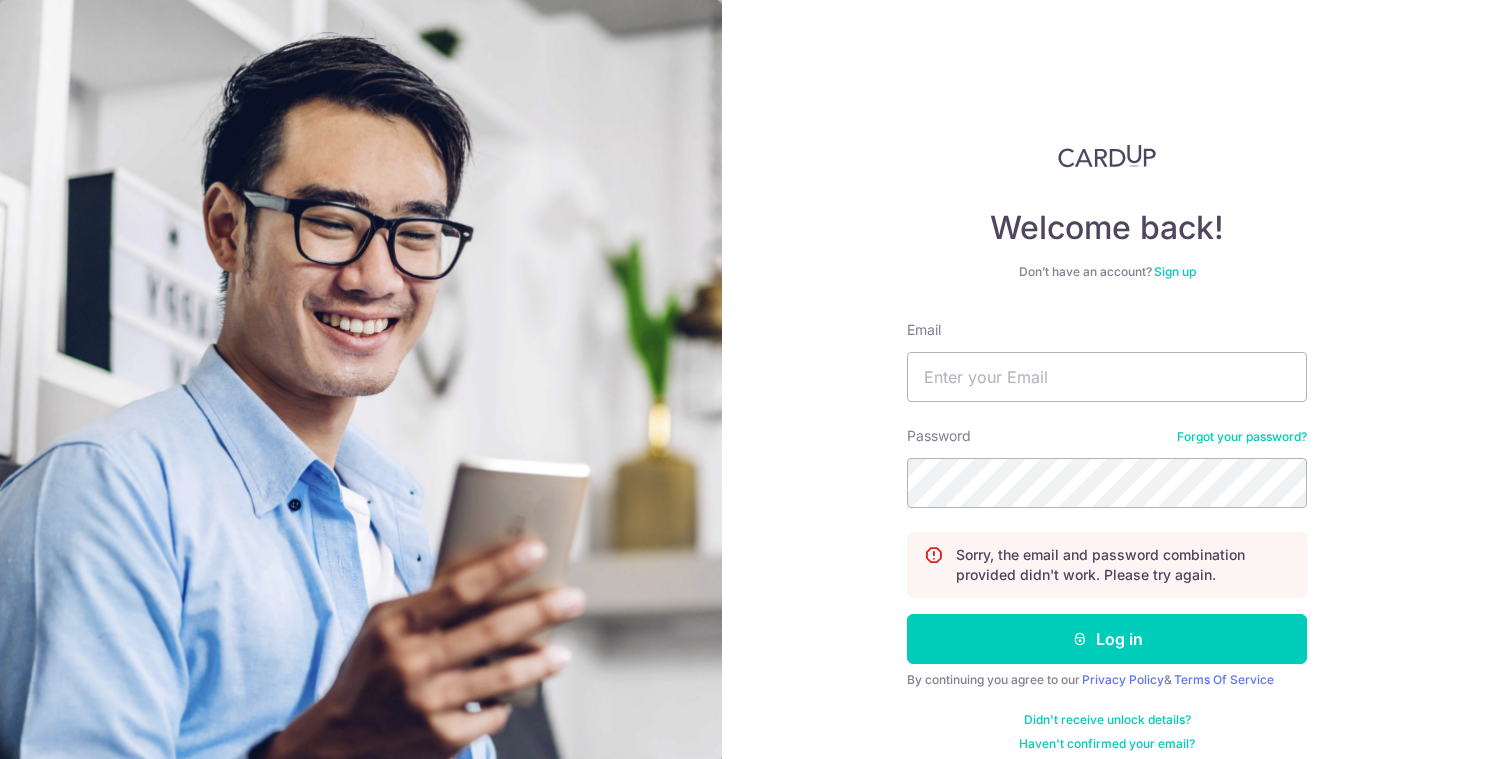 scroll, scrollTop: 0, scrollLeft: 0, axis: both 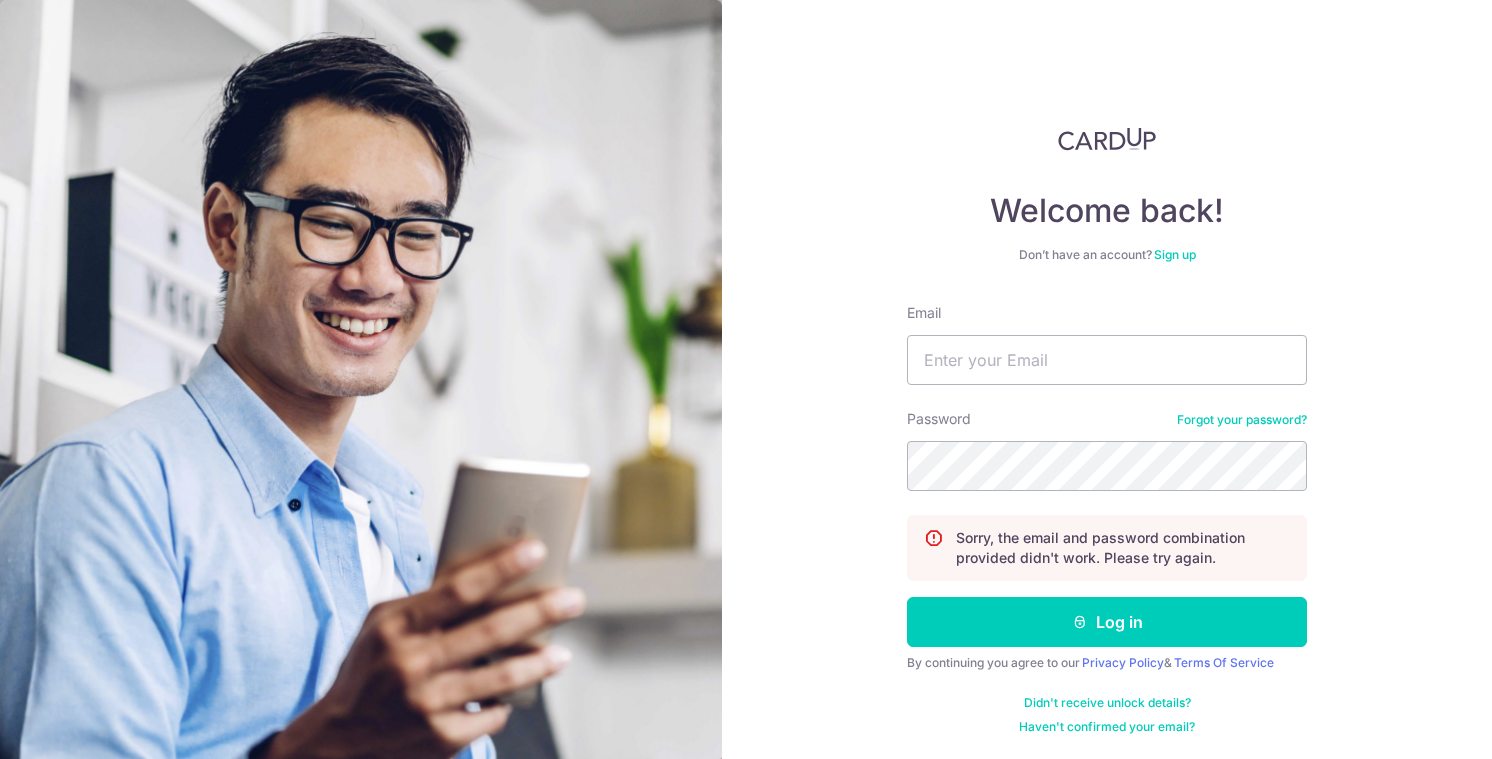 click on "Welcome back!
Don’t have an account?  Sign up
Email
Password
Forgot your password?
Sorry, the email and password combination provided didn't work. Please try again.
Log in
By continuing you agree to our
Privacy Policy
&  Terms Of Service
Didn't receive unlock details?
Haven't confirmed your email?" at bounding box center [1107, 379] 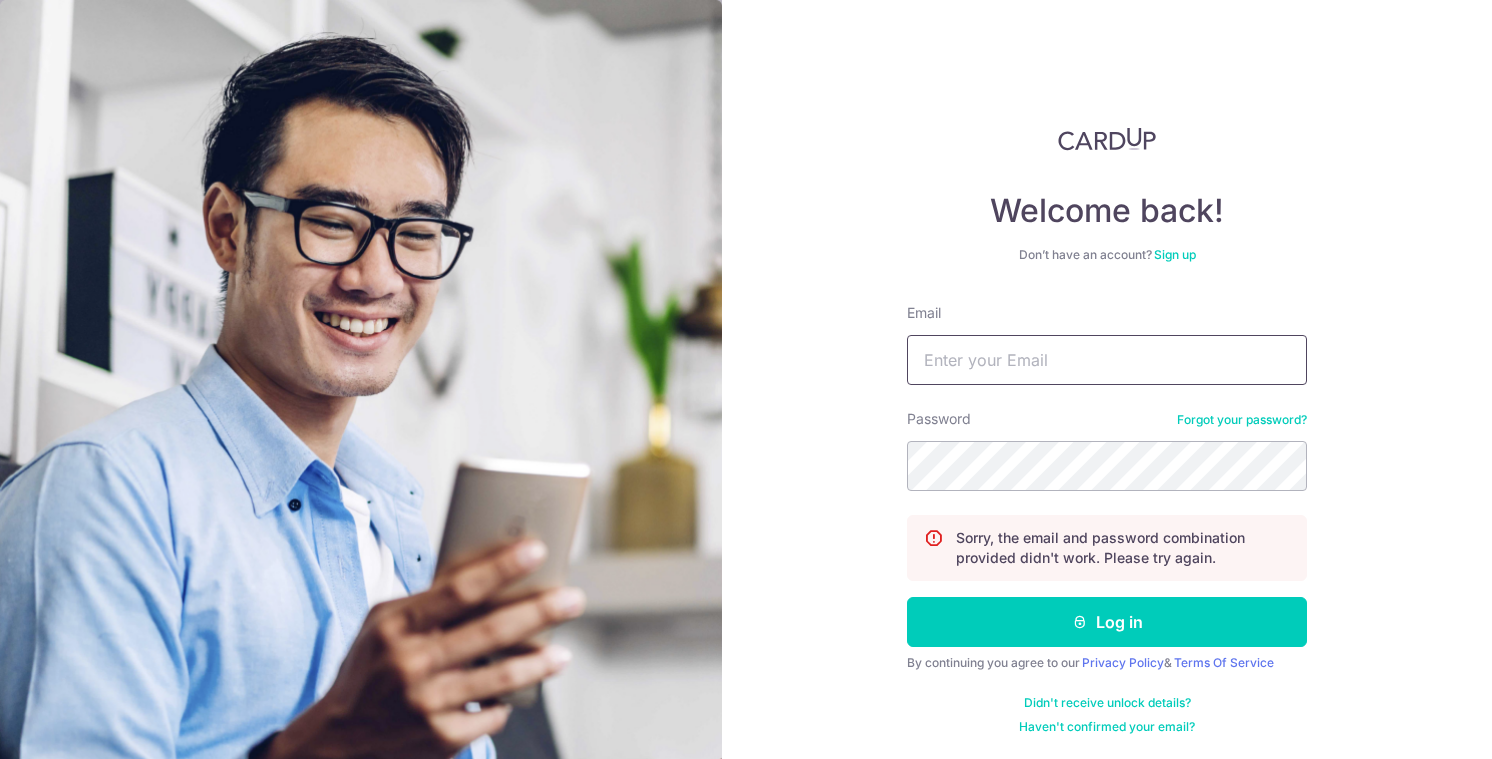 click on "Email" at bounding box center [1107, 360] 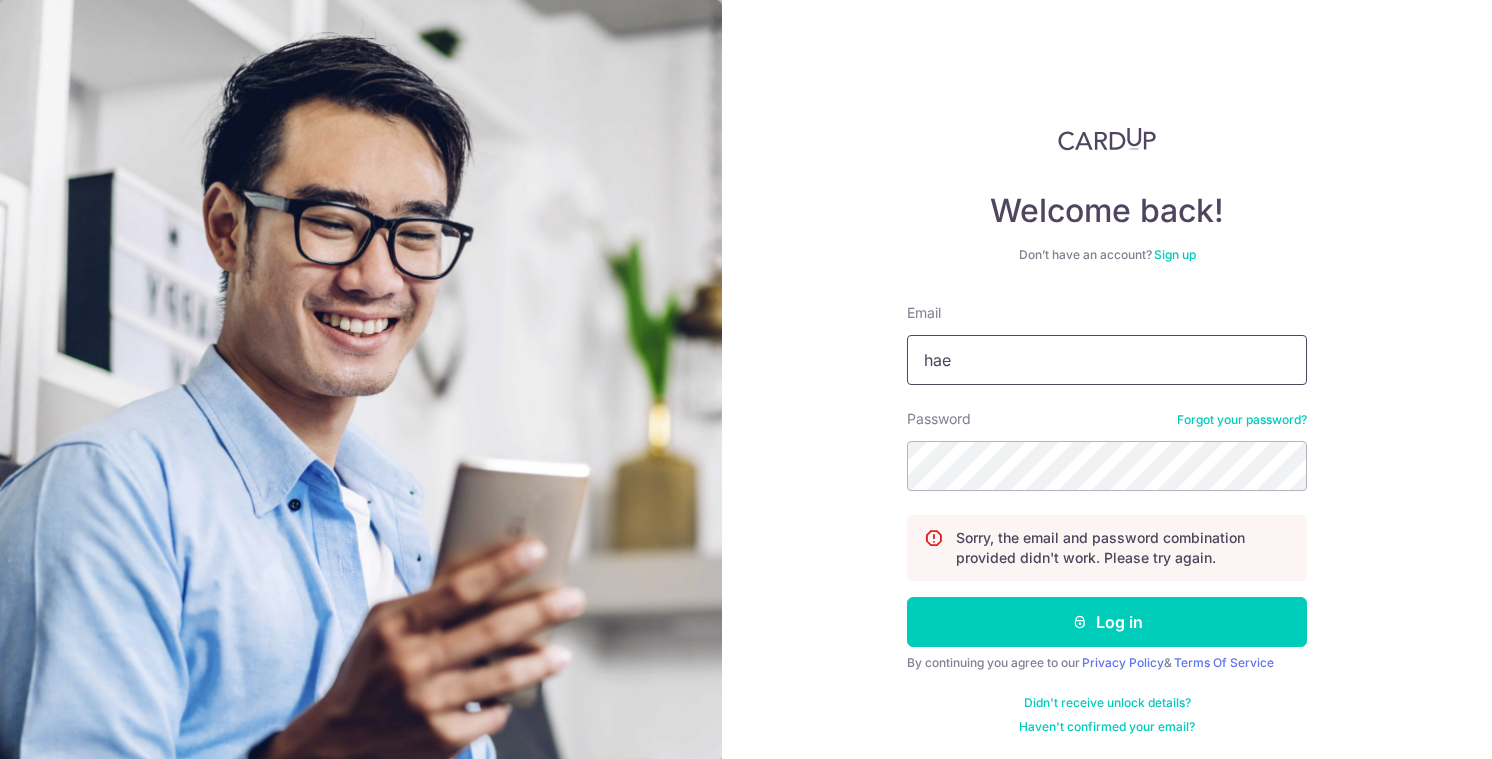 type on "haellyrox_12@hotmail.com" 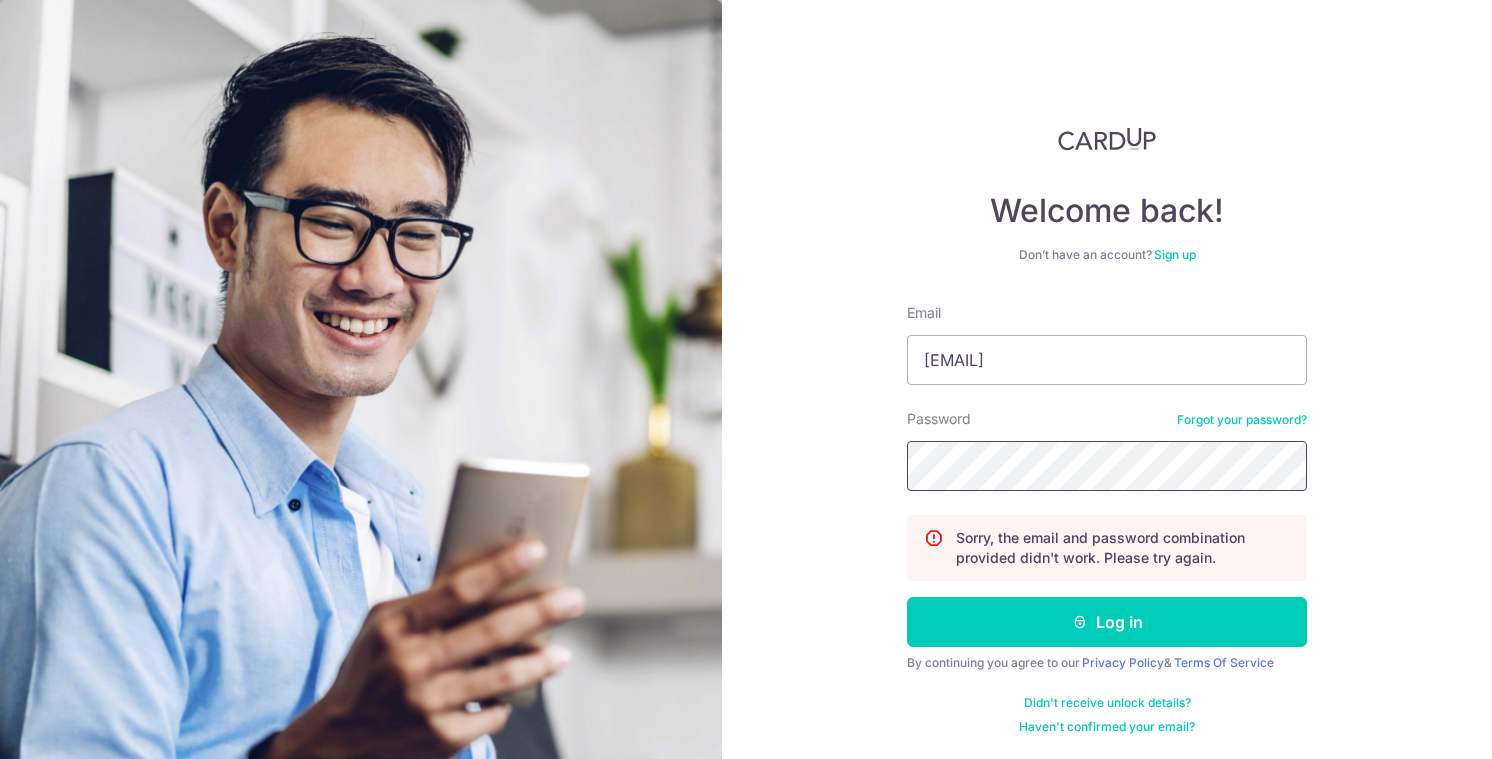 click on "Log in" at bounding box center [1107, 622] 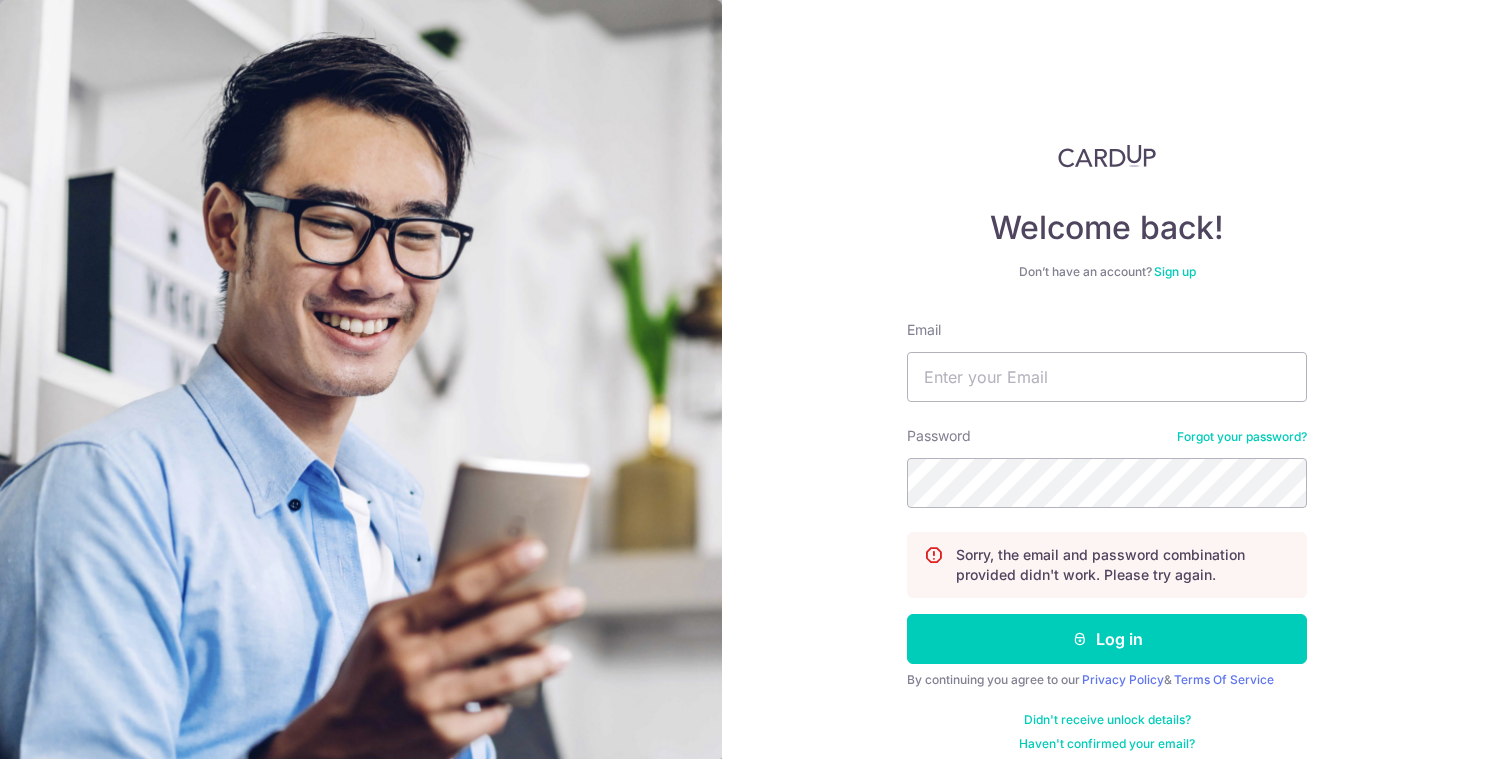 scroll, scrollTop: 0, scrollLeft: 0, axis: both 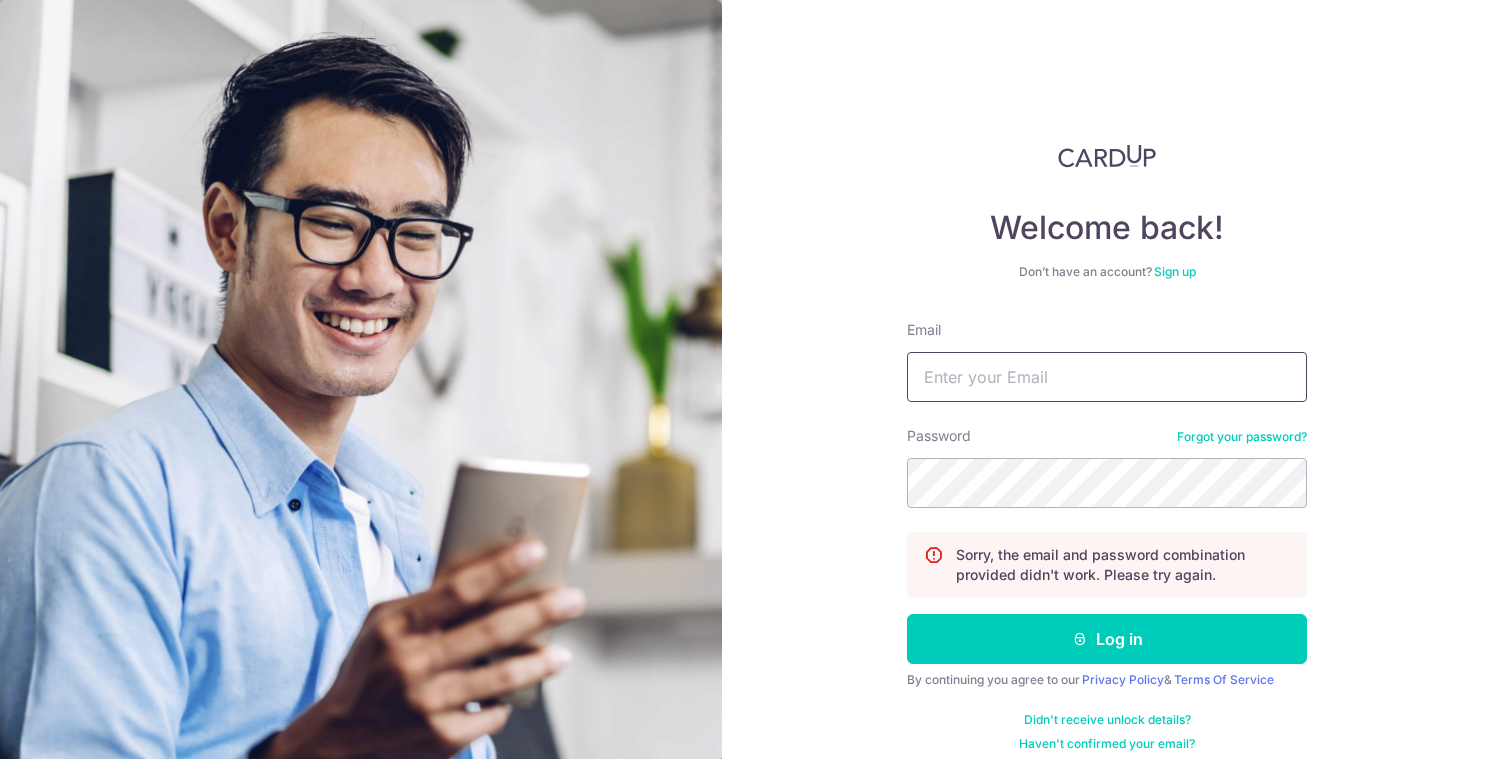 click on "Email" at bounding box center (1107, 377) 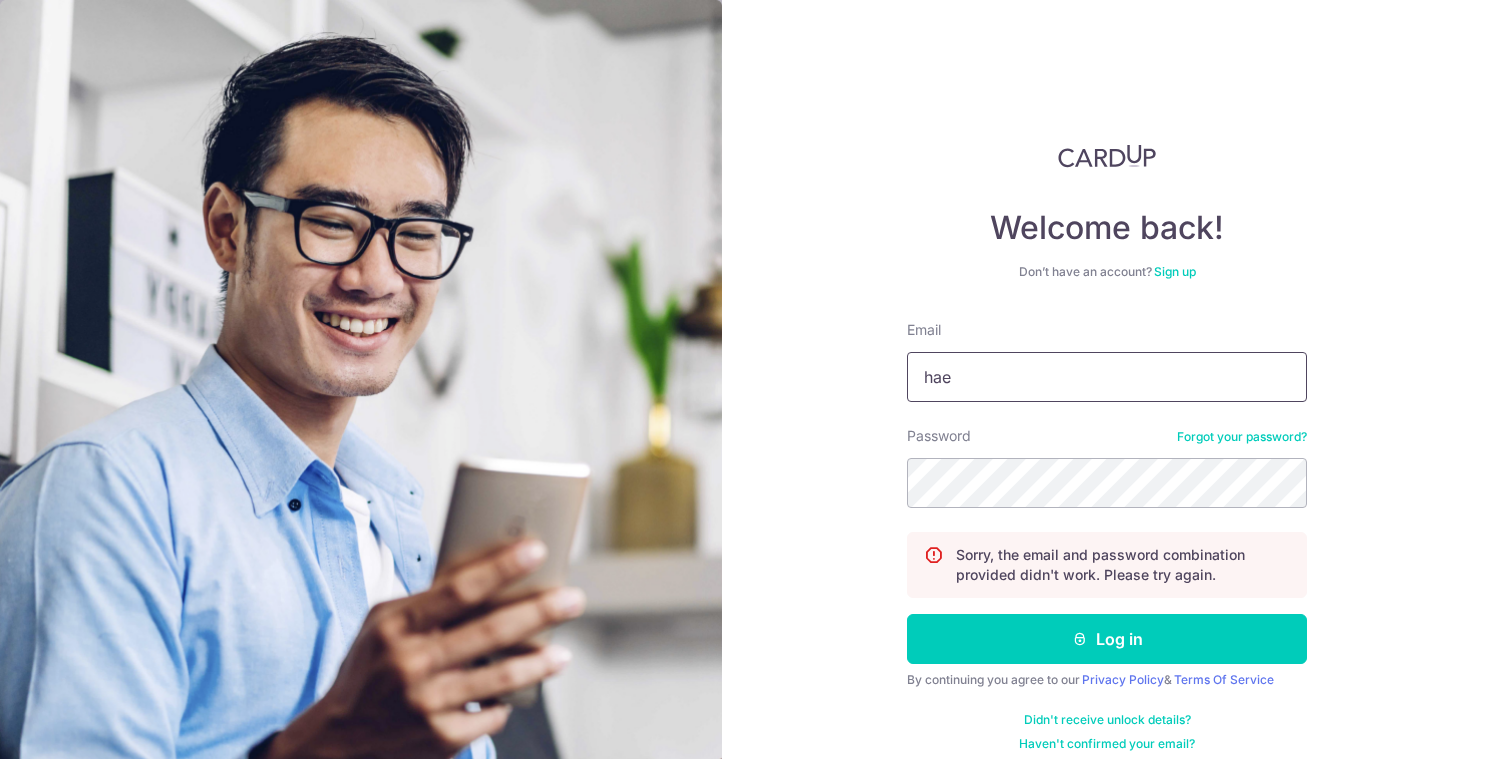 type on "[EMAIL]" 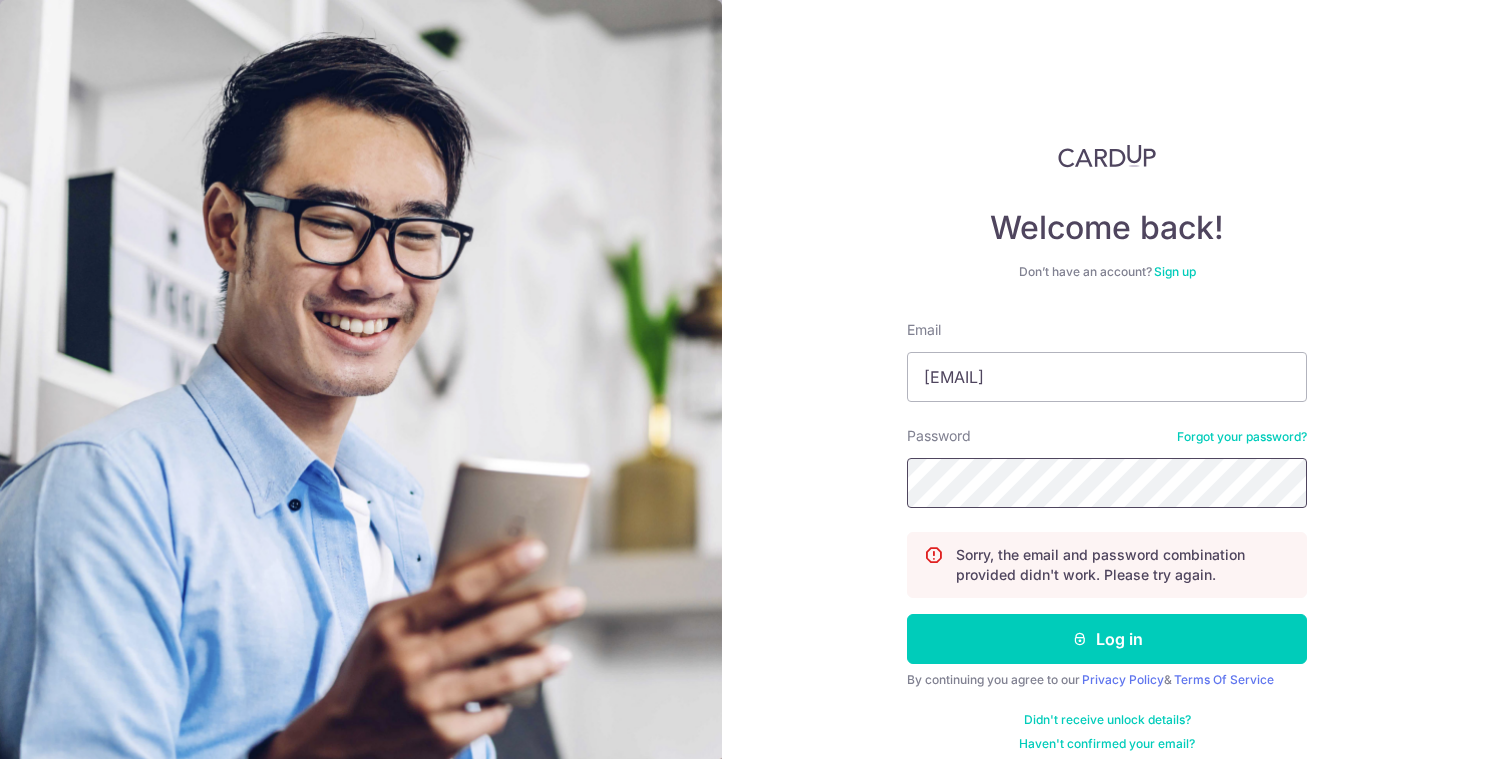click on "Log in" at bounding box center (1107, 639) 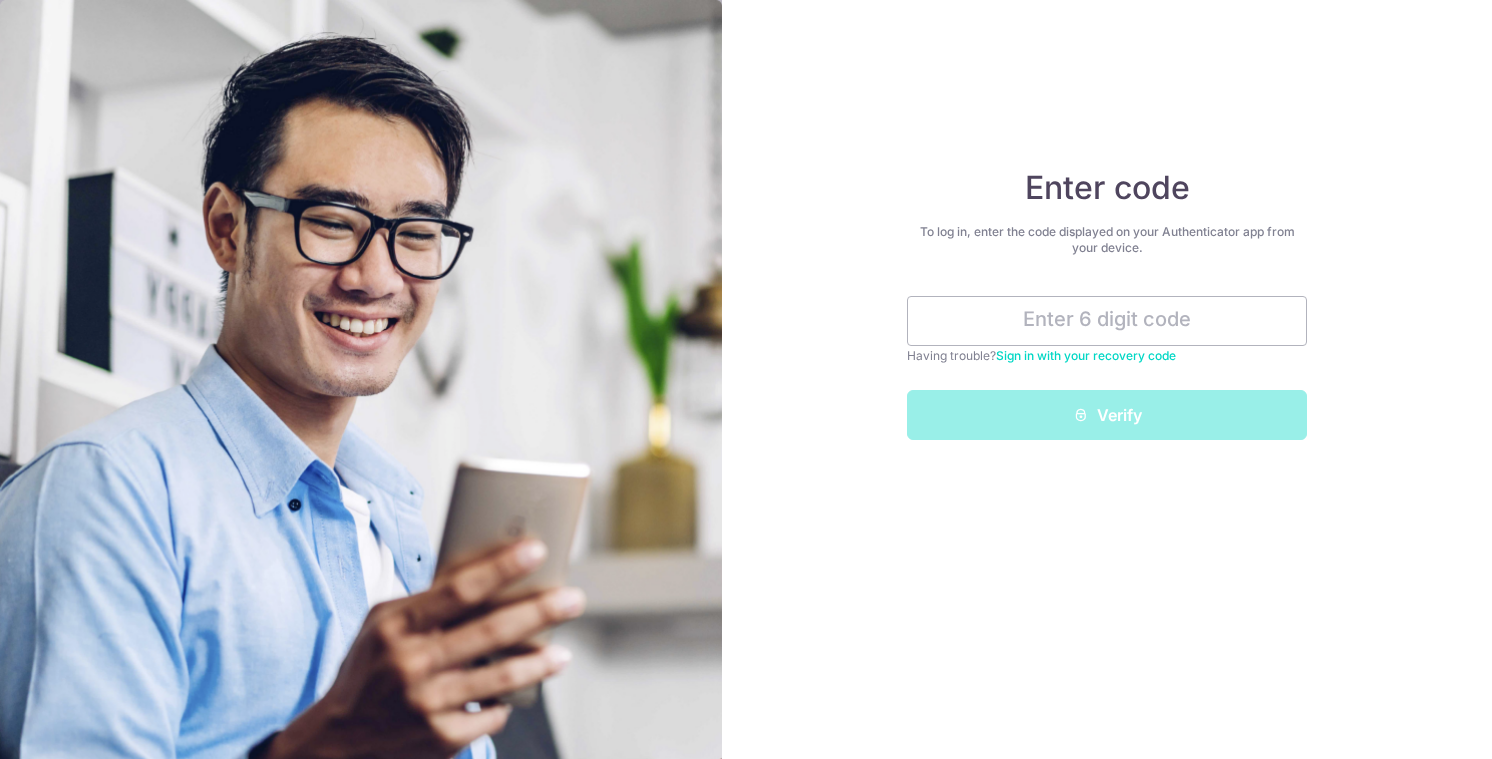 scroll, scrollTop: 0, scrollLeft: 0, axis: both 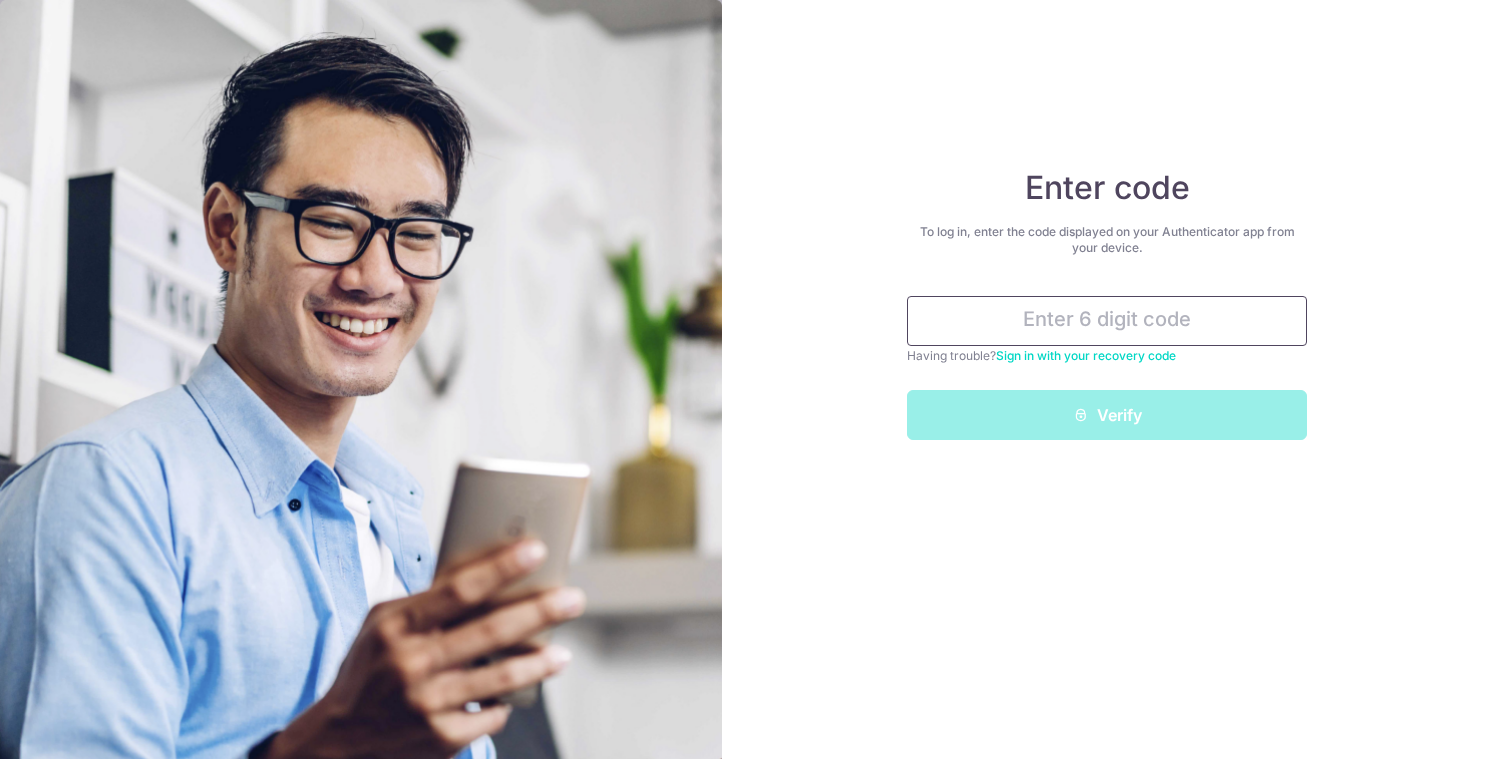 type on "5" 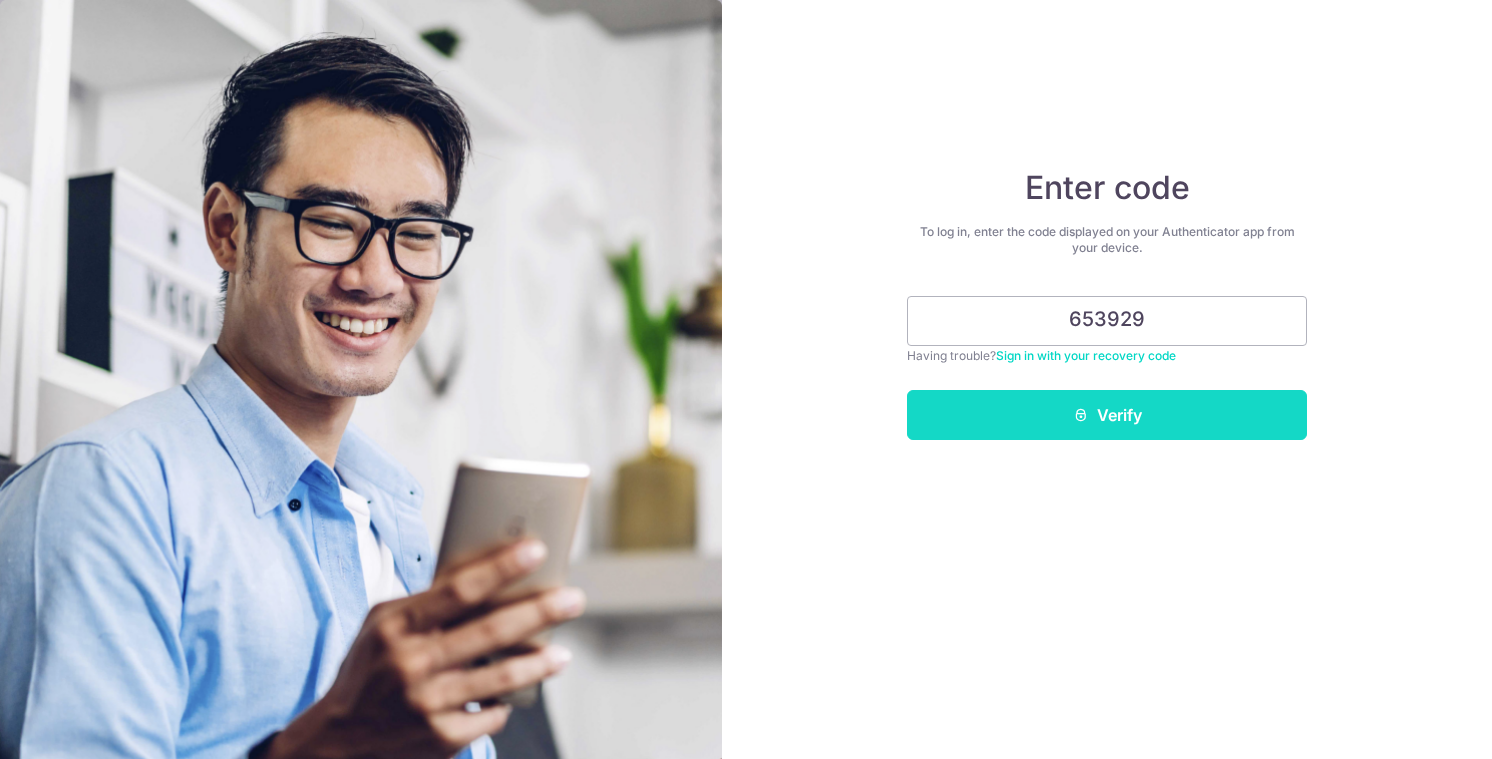 type on "653929" 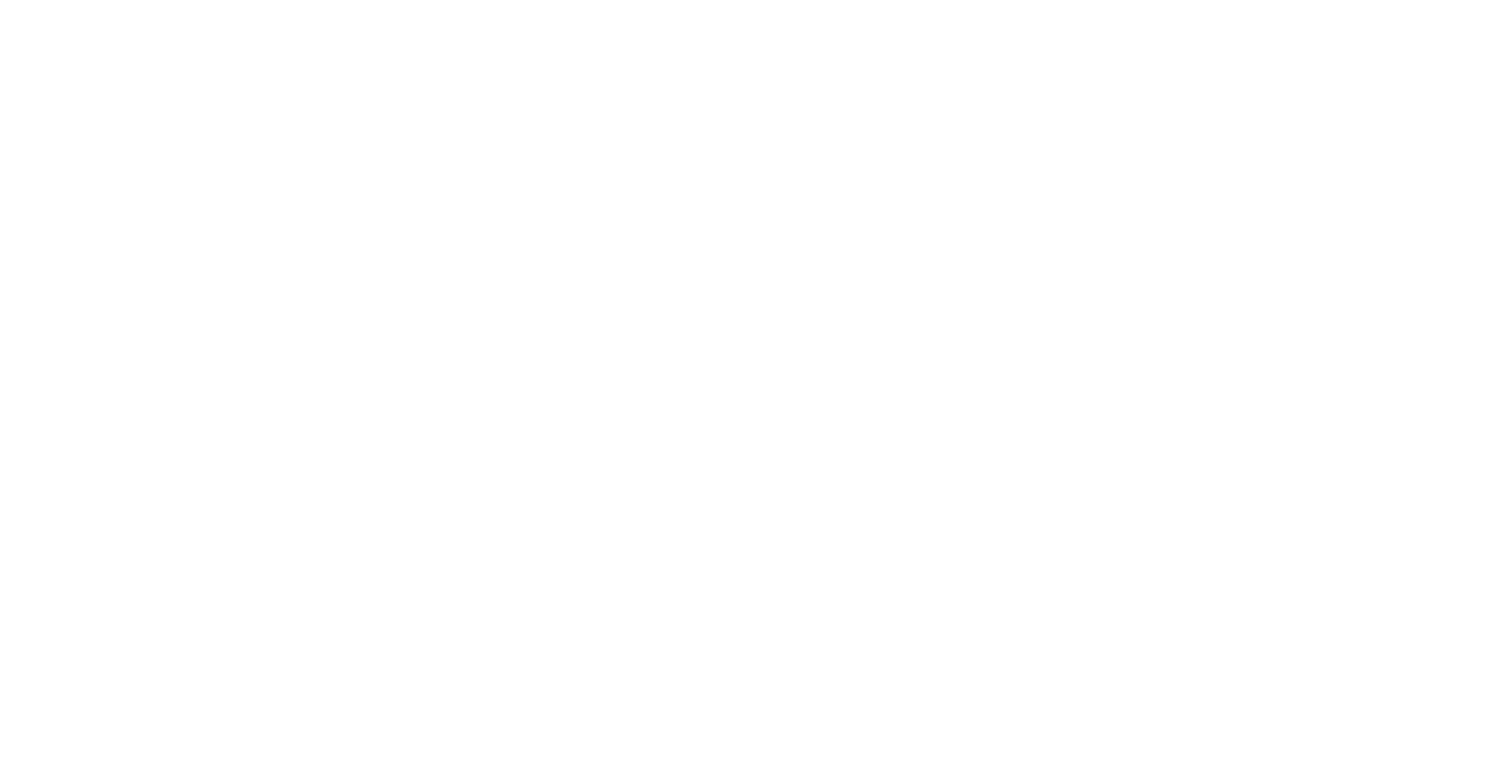 scroll, scrollTop: 0, scrollLeft: 0, axis: both 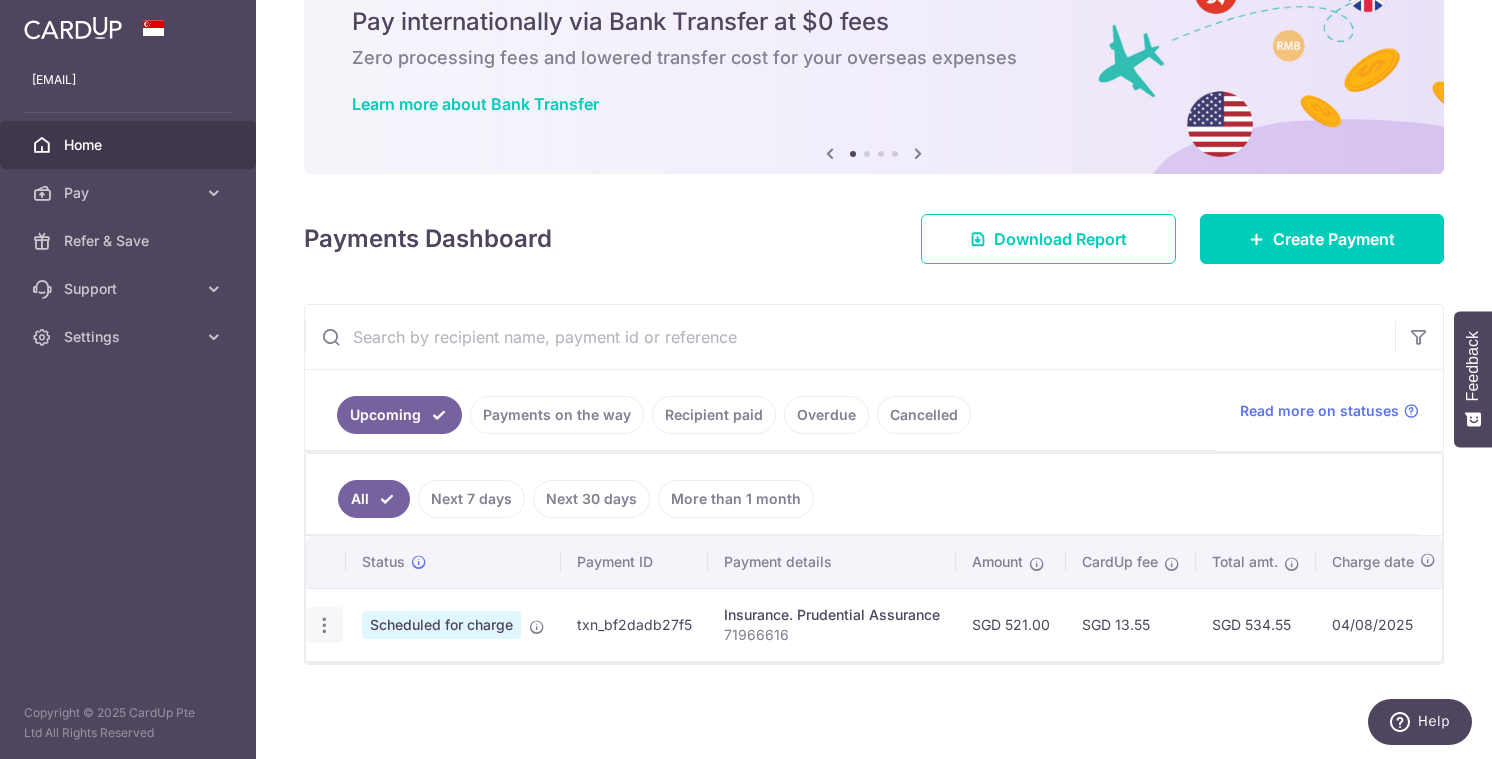 click at bounding box center [324, 625] 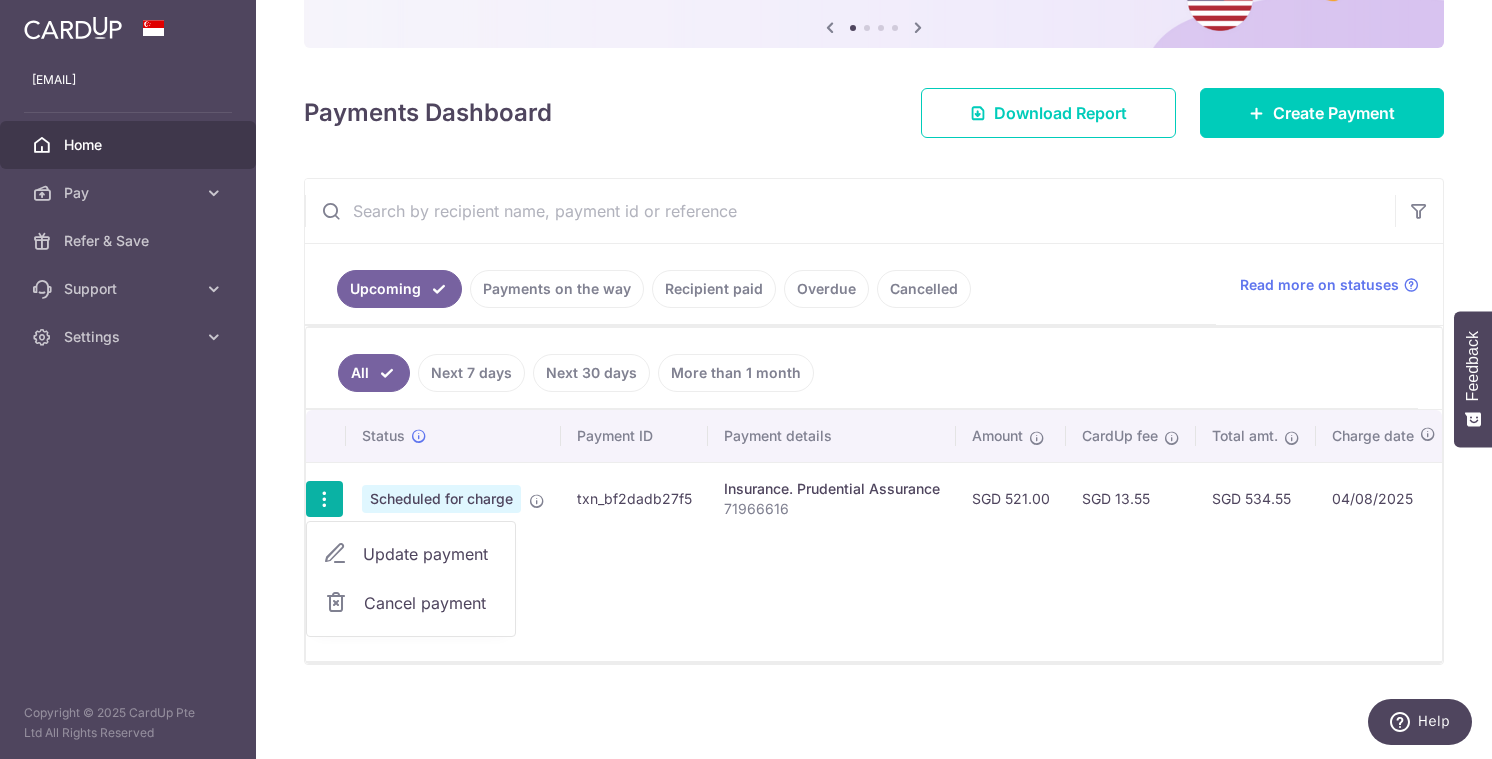 click on "Cancel payment" at bounding box center (431, 603) 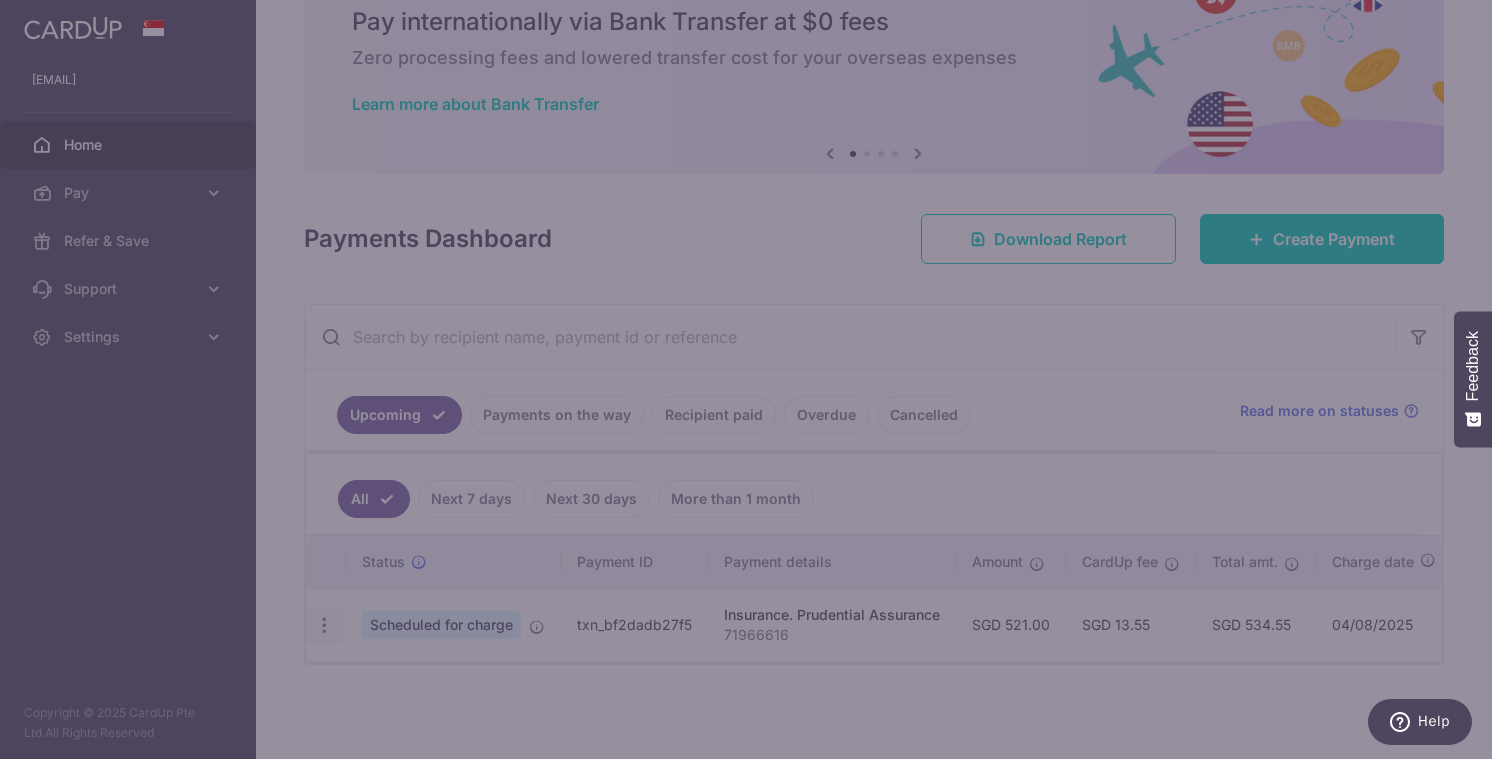 scroll, scrollTop: 82, scrollLeft: 0, axis: vertical 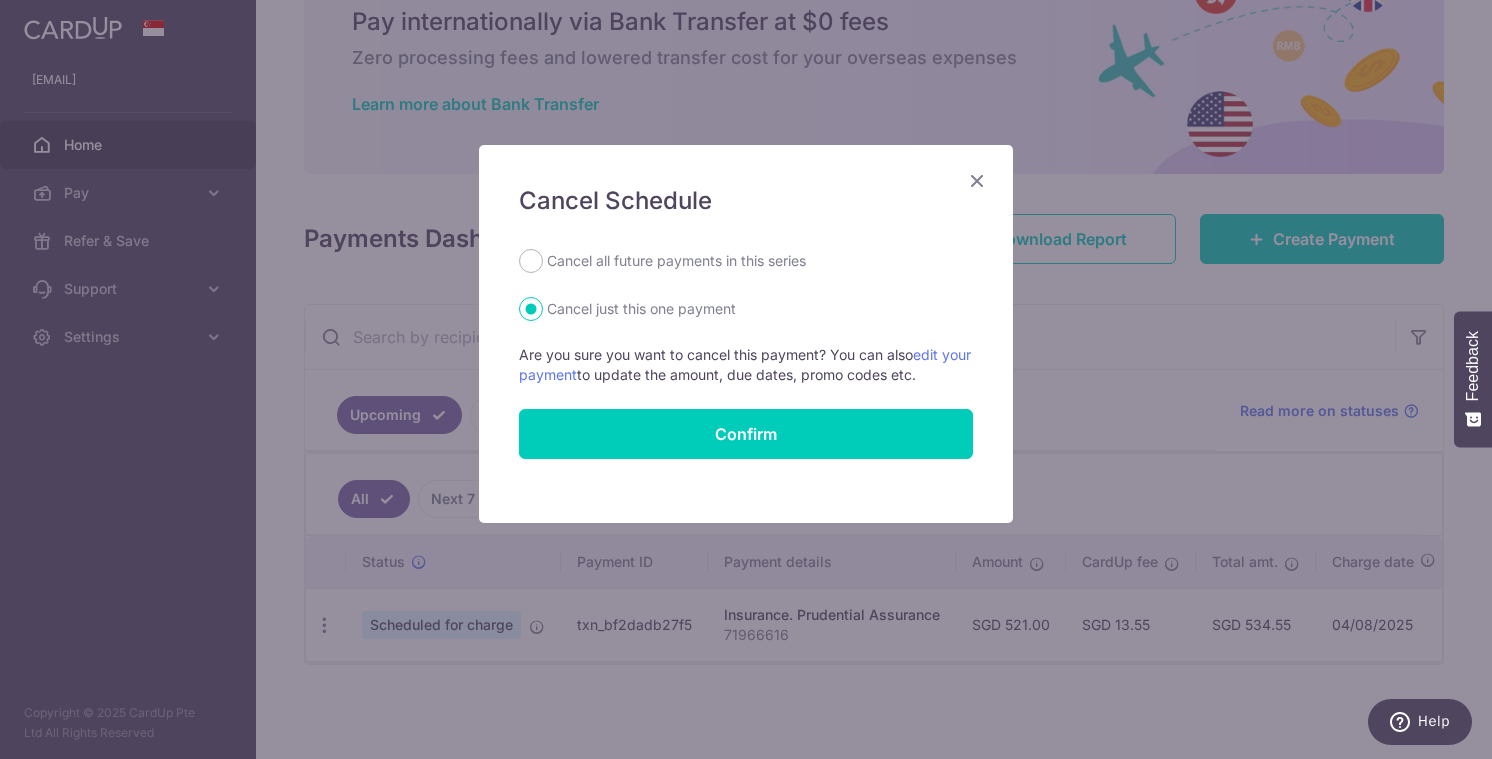 click on "Cancel all future payments in this series" at bounding box center [676, 261] 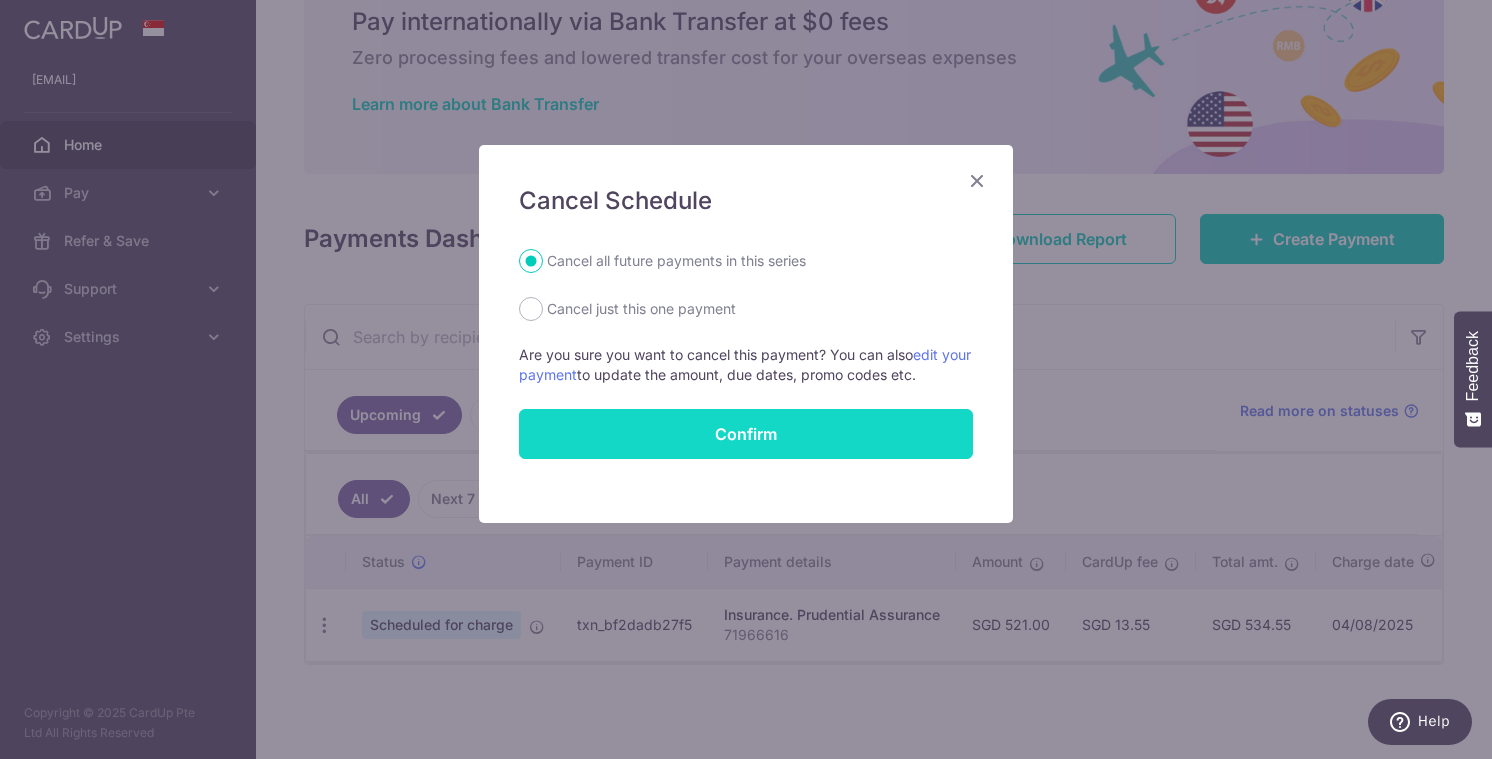click on "Confirm" at bounding box center [746, 434] 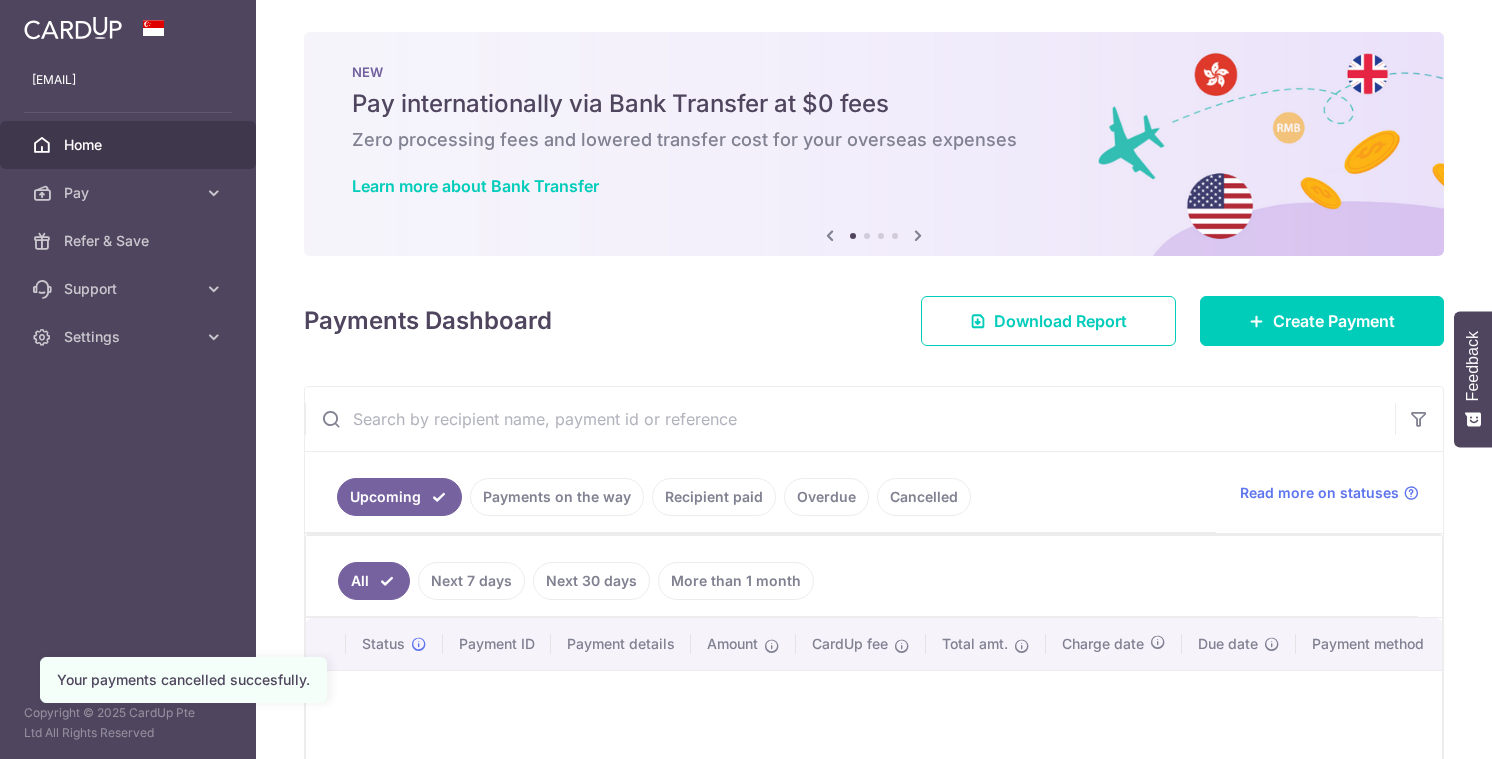 scroll, scrollTop: 0, scrollLeft: 0, axis: both 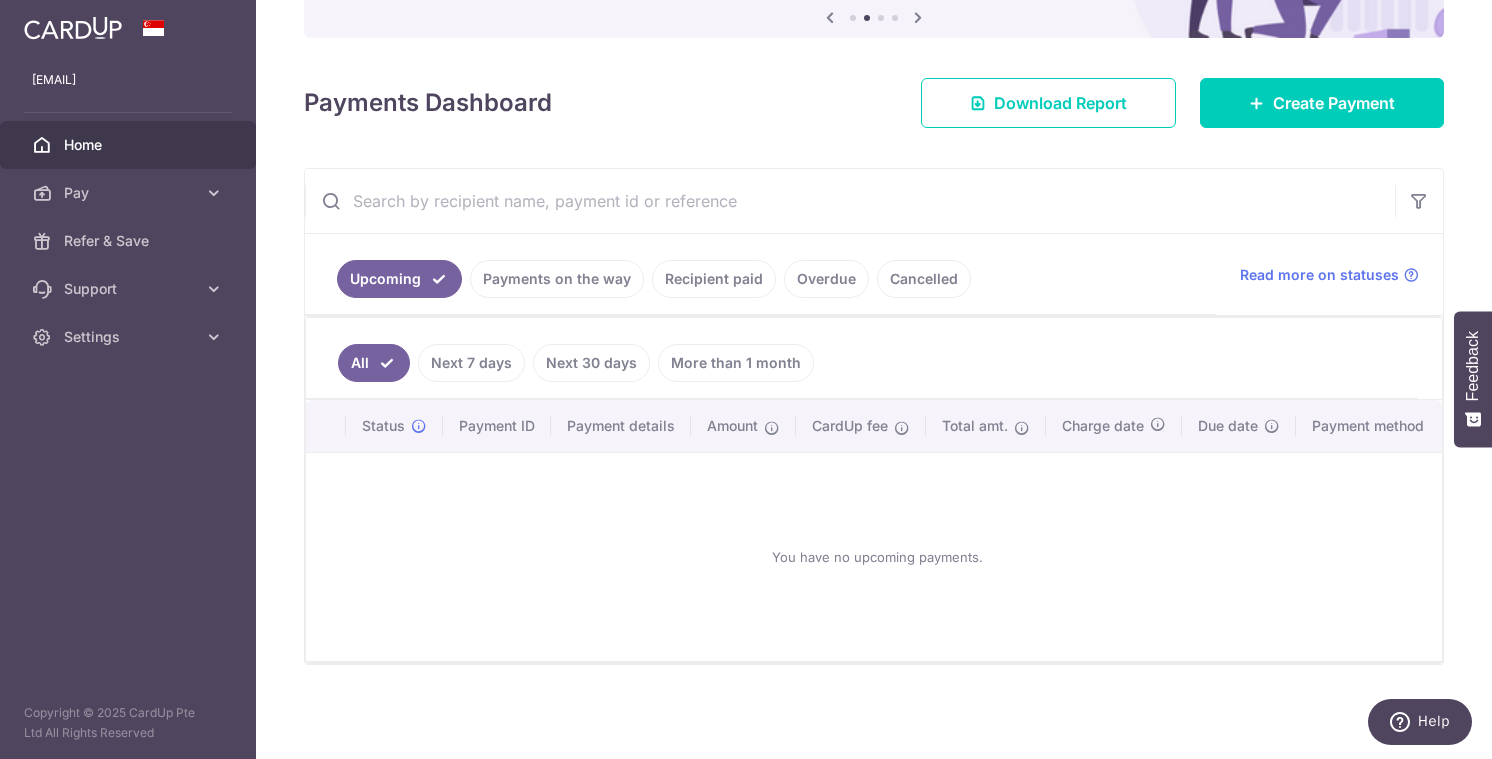 click on "Next 7 days" at bounding box center [471, 363] 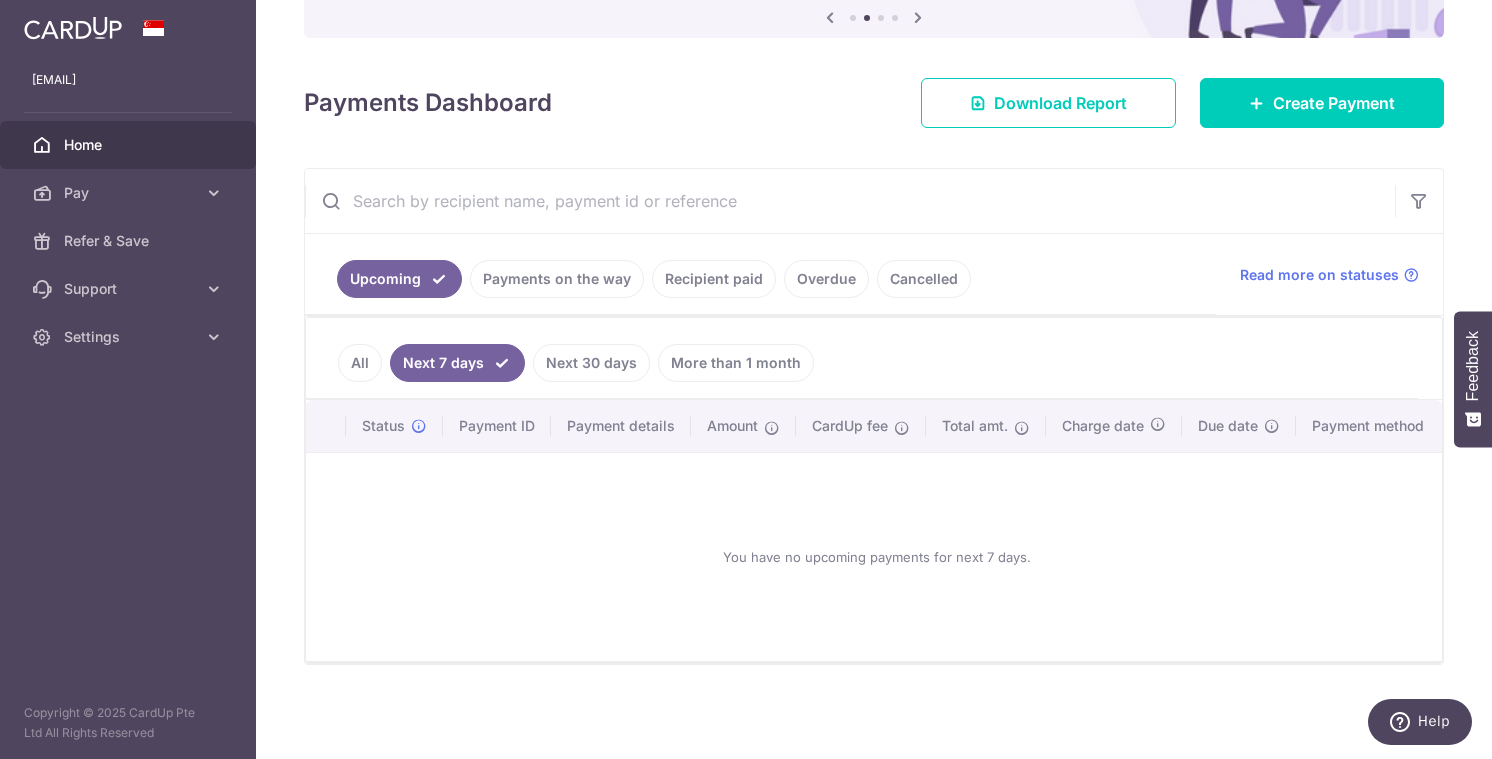 click on "All" at bounding box center (360, 363) 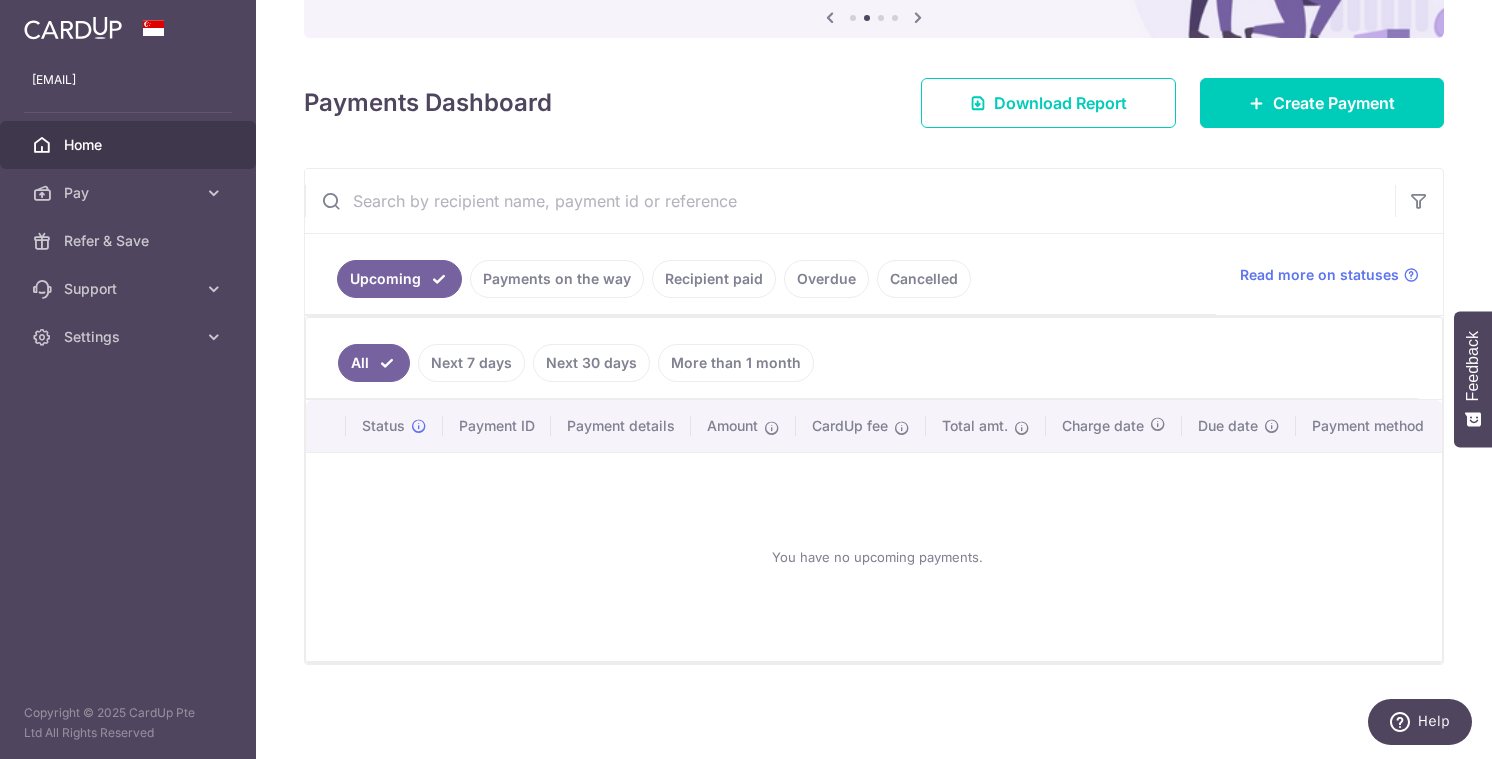 scroll, scrollTop: 0, scrollLeft: 0, axis: both 